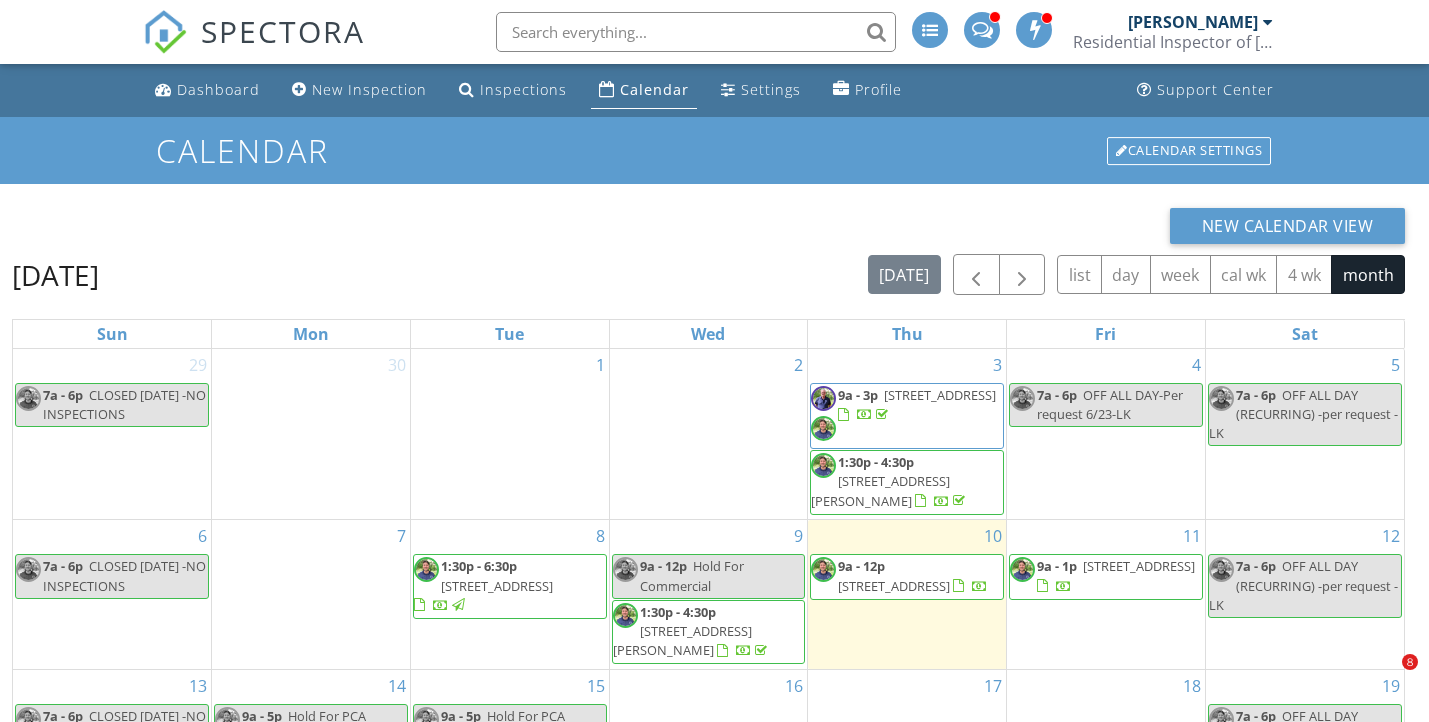 scroll, scrollTop: 266, scrollLeft: 0, axis: vertical 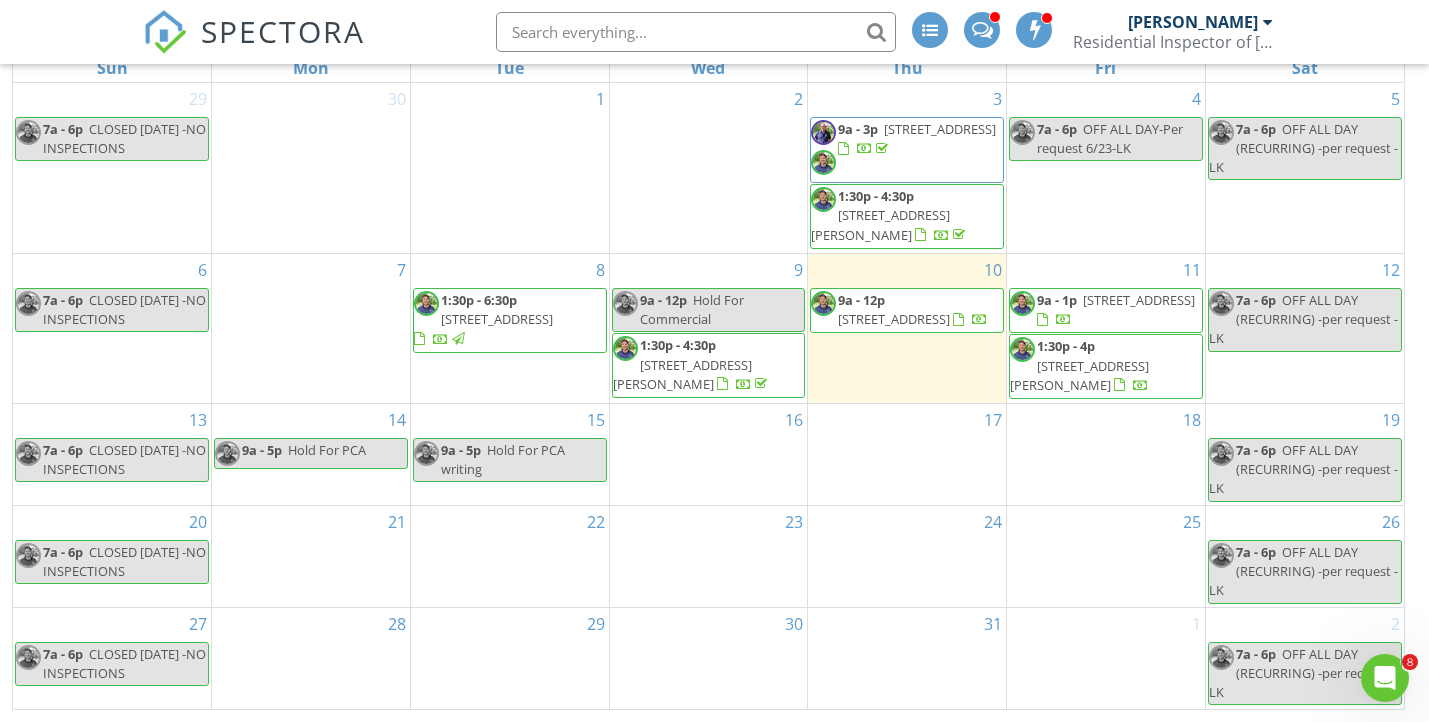 click at bounding box center (958, 320) 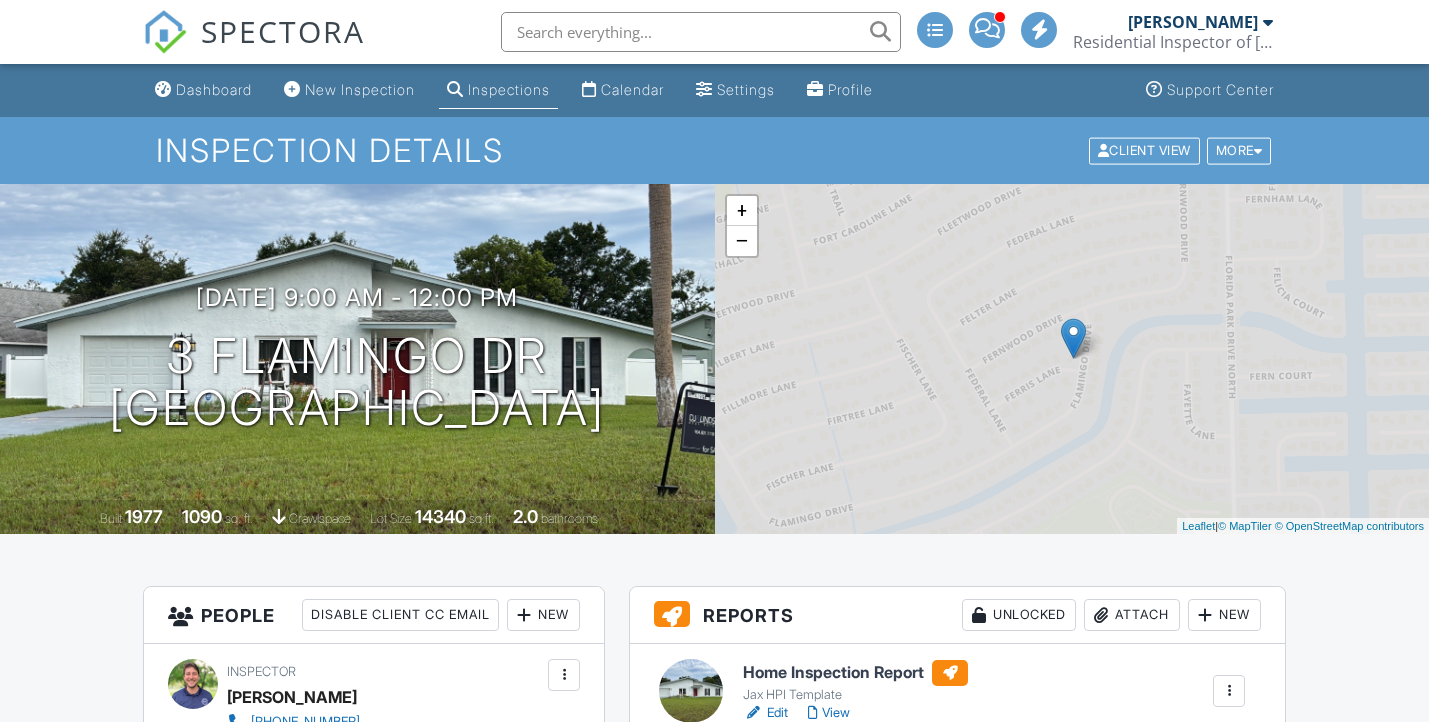 scroll, scrollTop: 585, scrollLeft: 0, axis: vertical 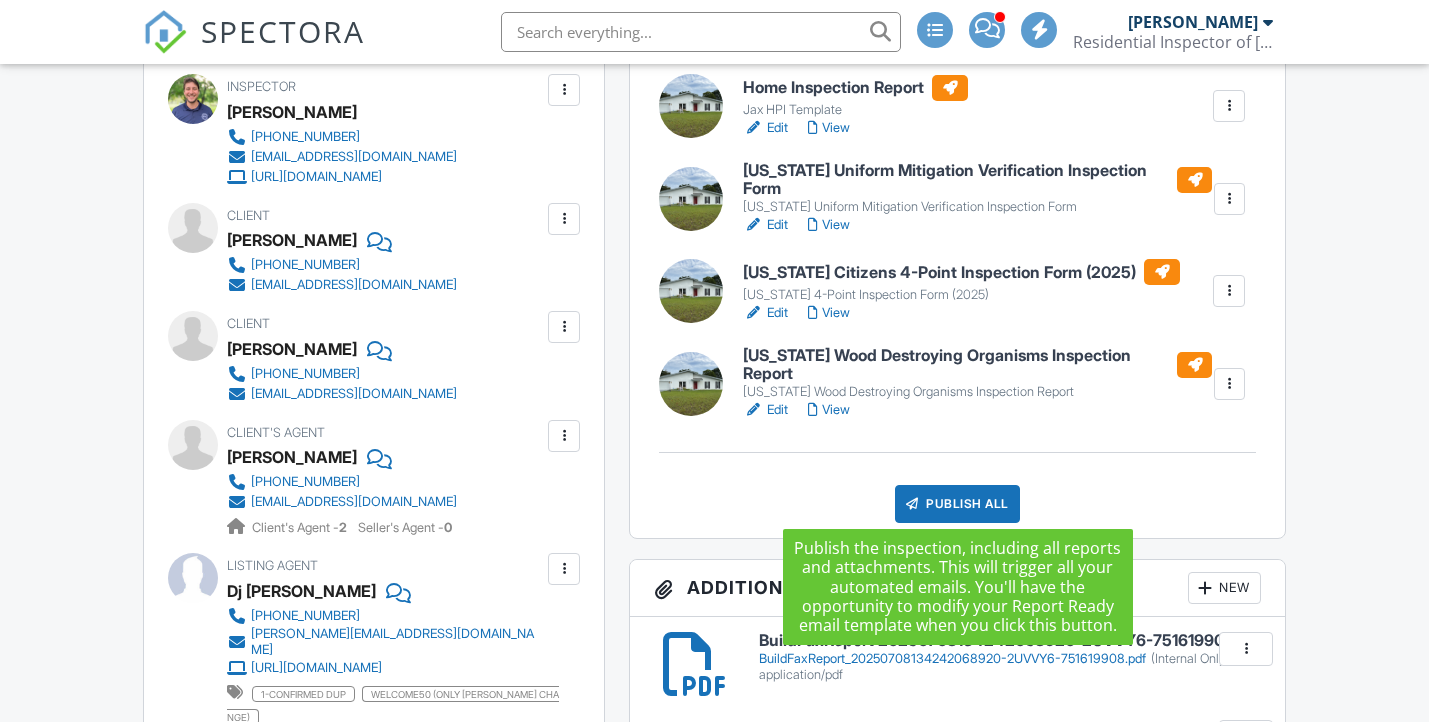 click on "Publish All" at bounding box center (957, 504) 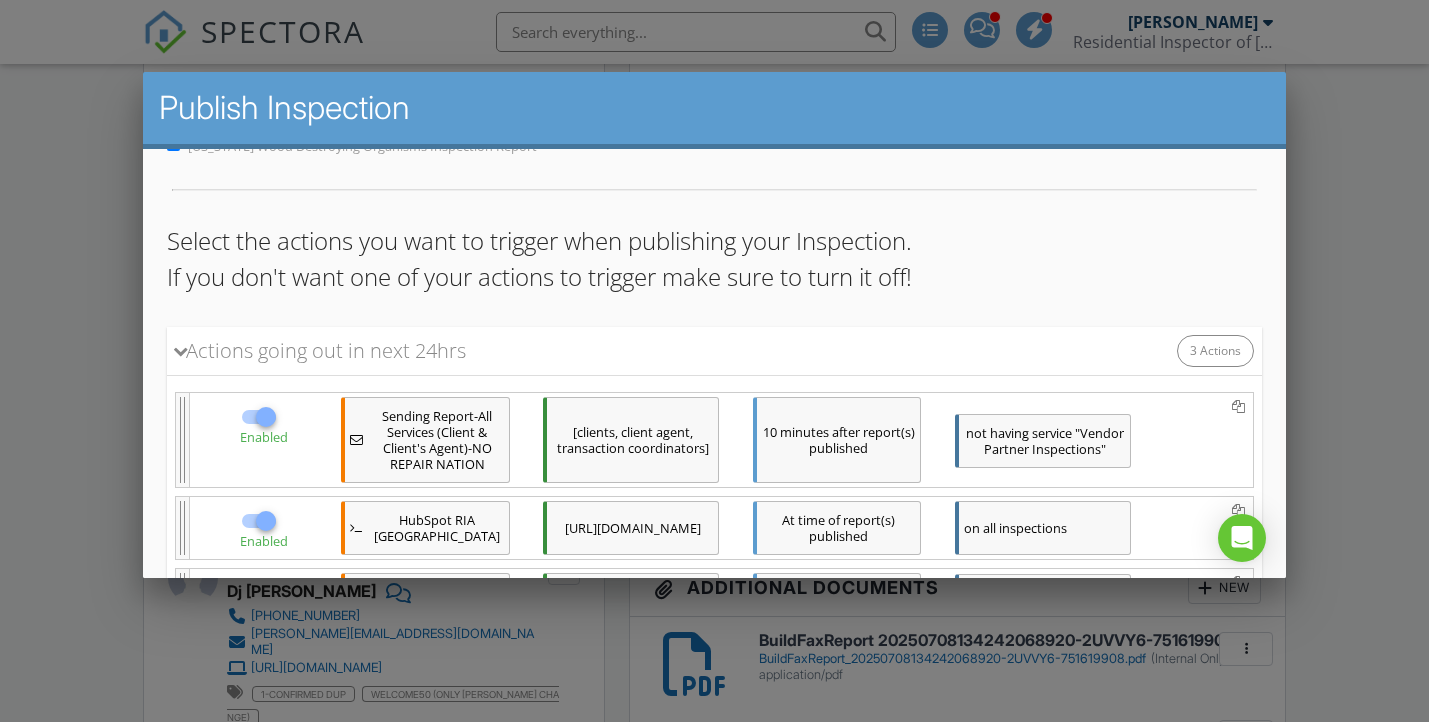 scroll, scrollTop: 445, scrollLeft: 0, axis: vertical 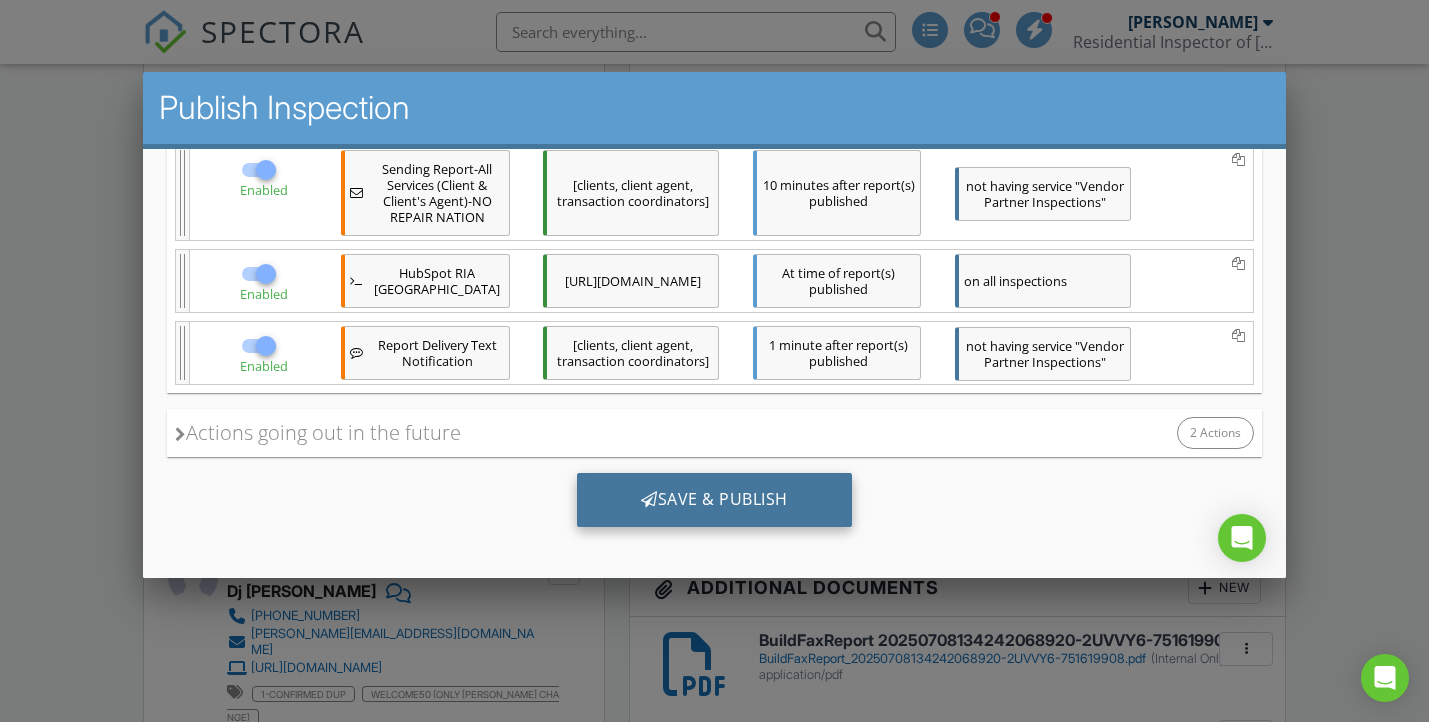 click on "Save & Publish" at bounding box center (713, 500) 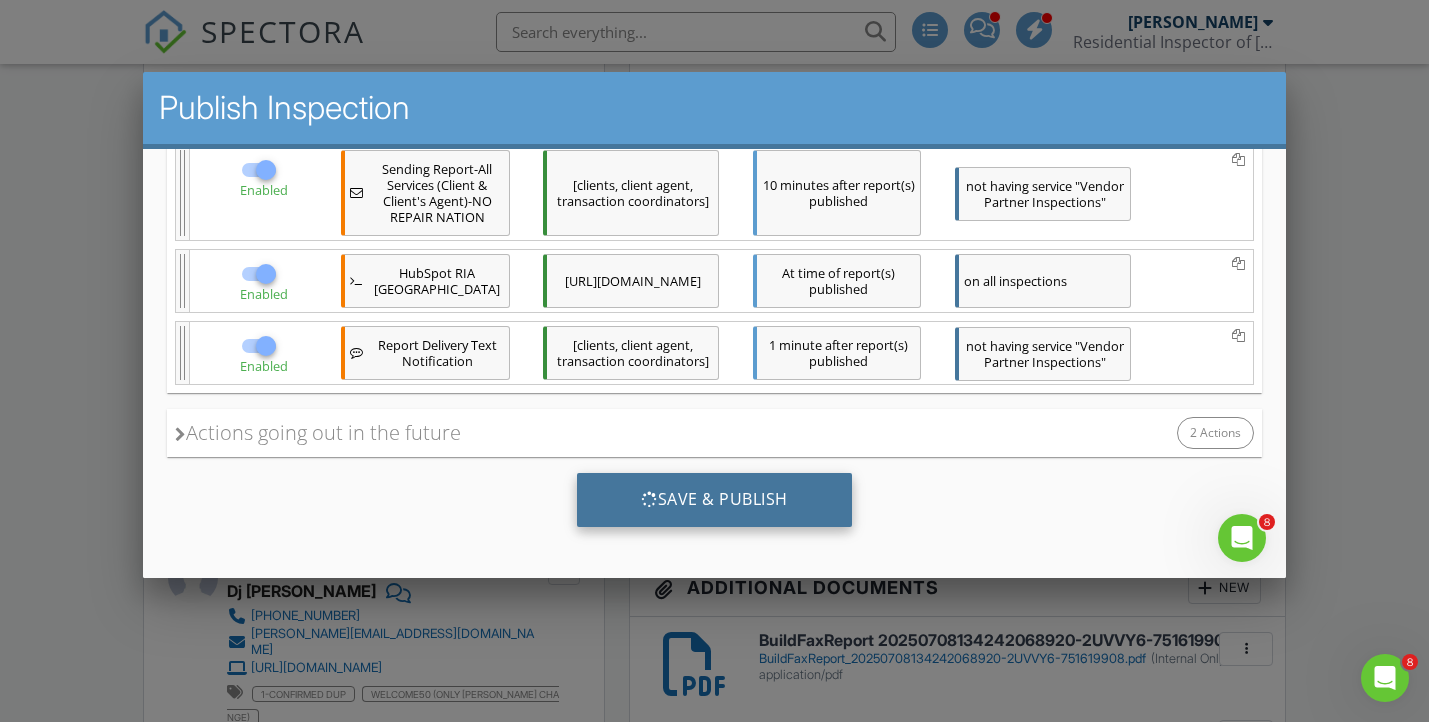 scroll, scrollTop: 0, scrollLeft: 0, axis: both 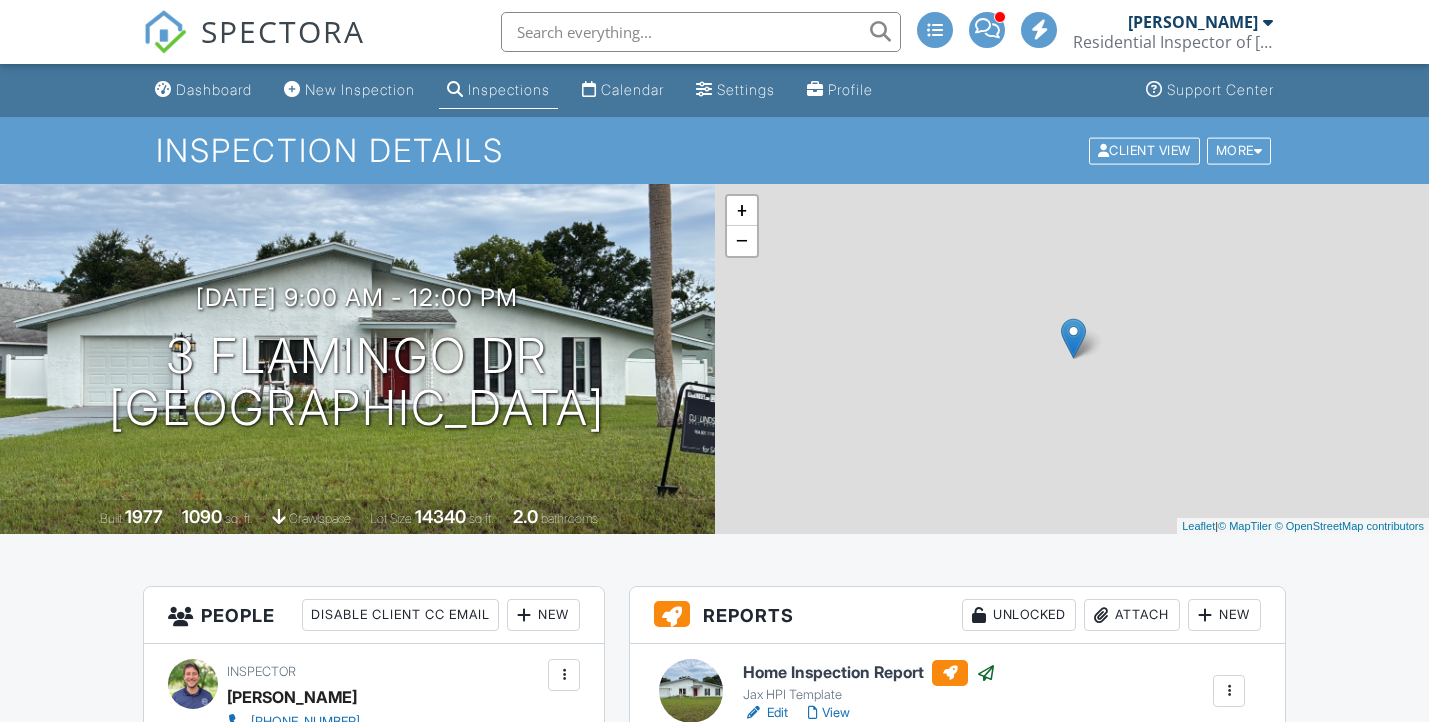 click on "Calendar" at bounding box center (632, 89) 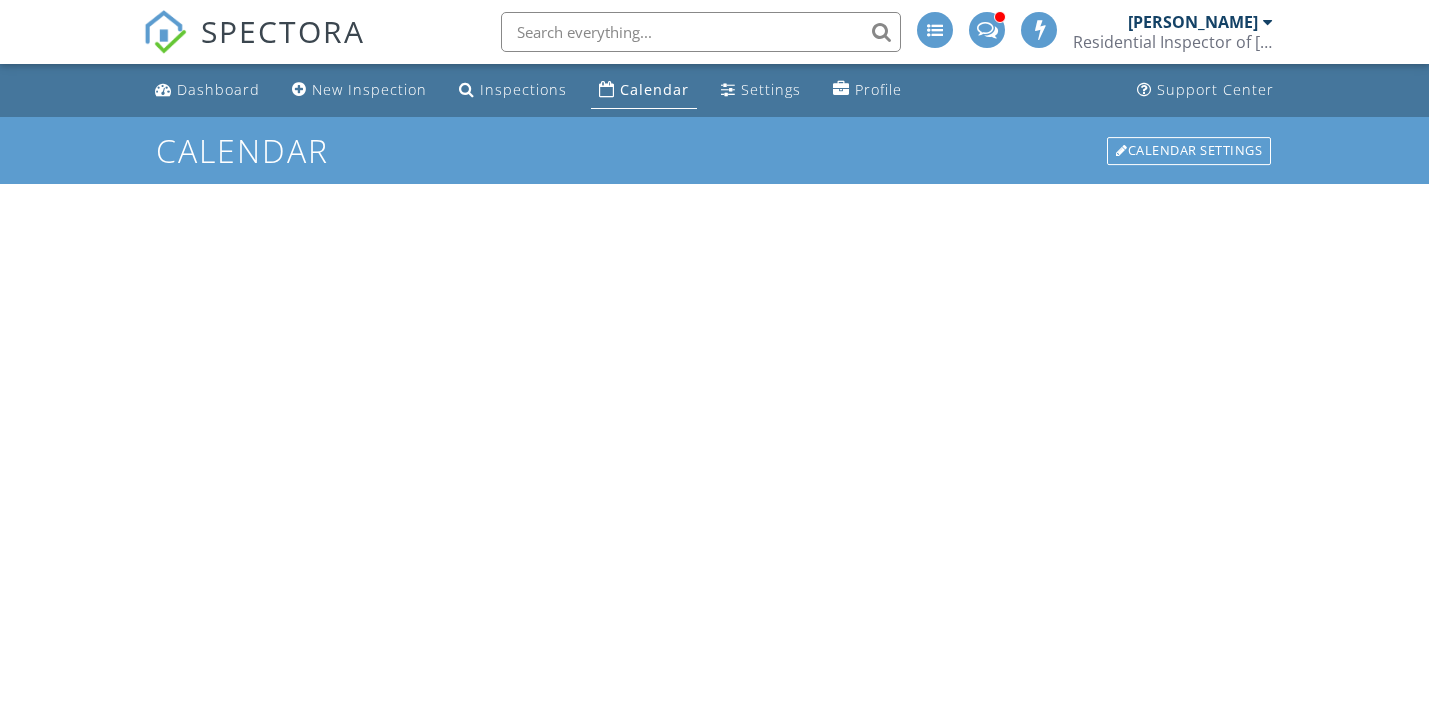 scroll, scrollTop: 0, scrollLeft: 0, axis: both 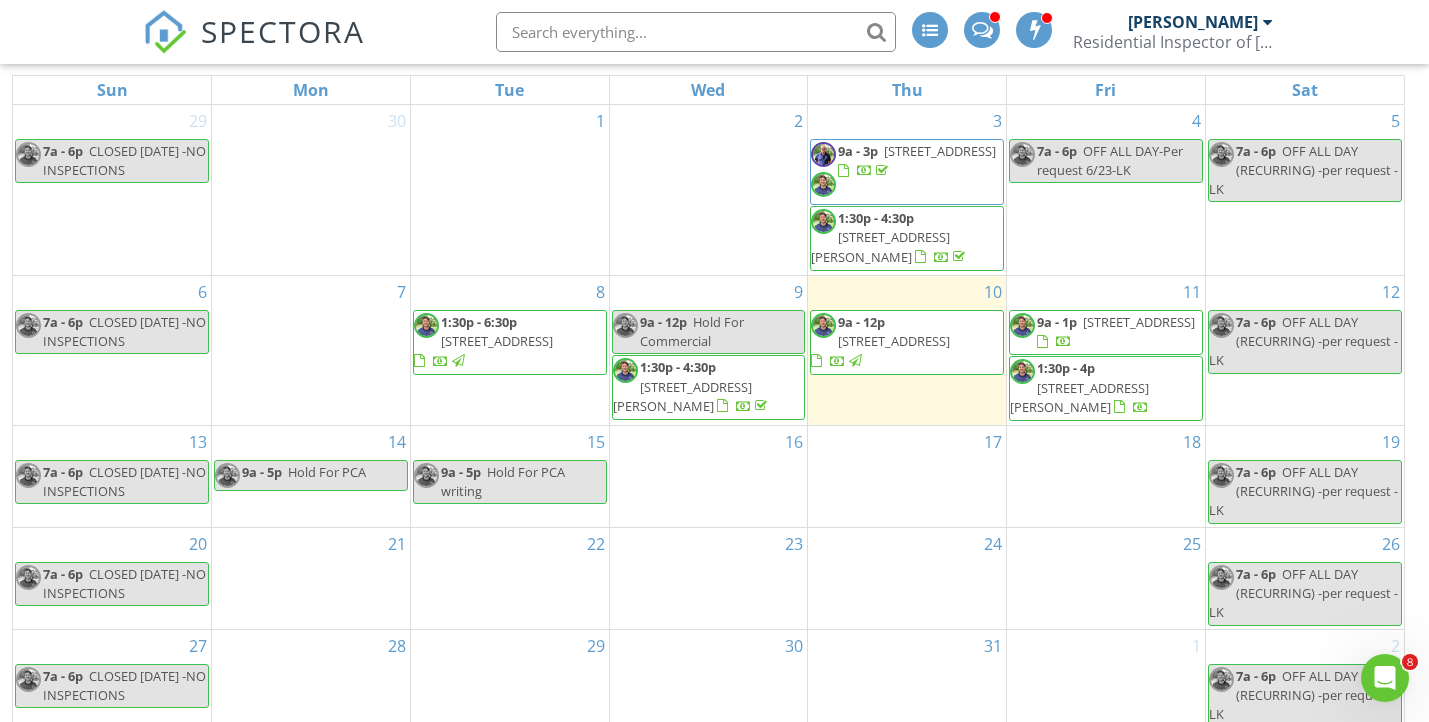 click on "352 S 9 Dr, Sawgrass 32082" at bounding box center [1139, 322] 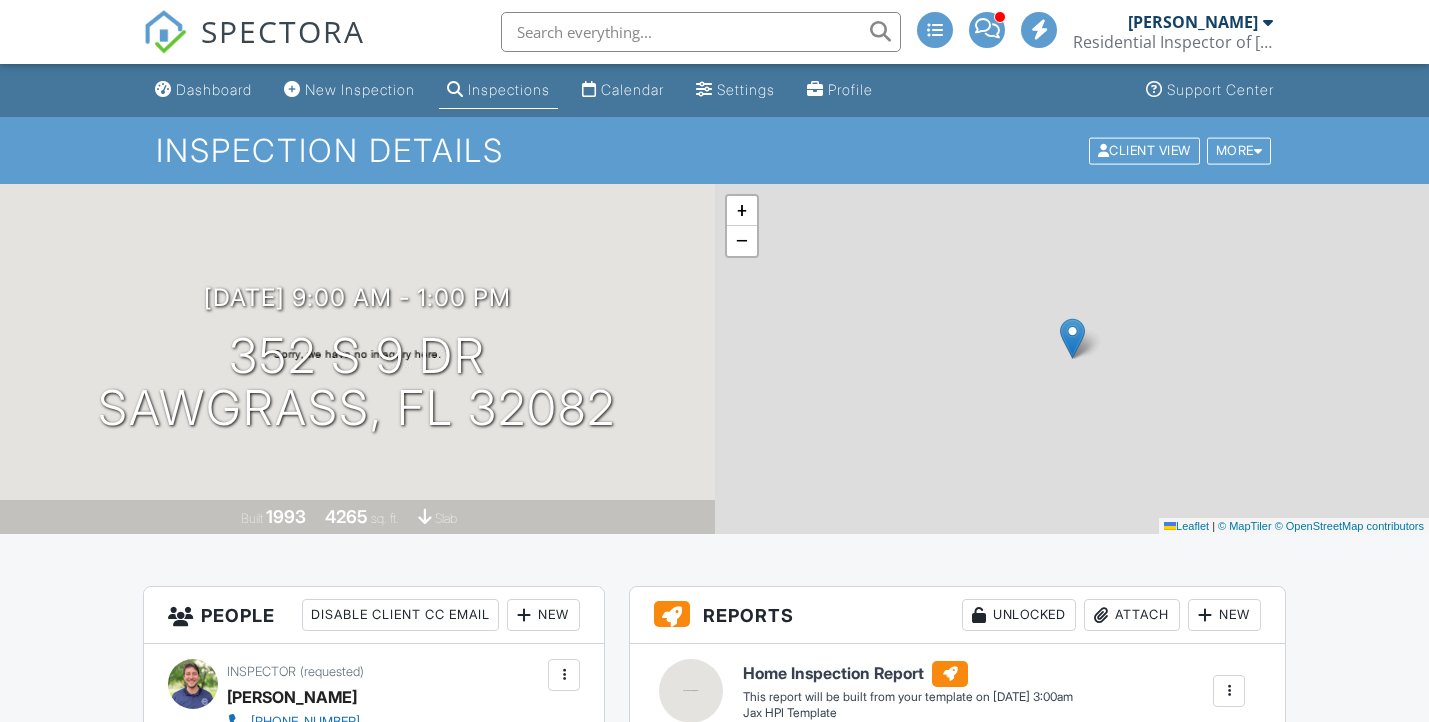 scroll, scrollTop: 0, scrollLeft: 0, axis: both 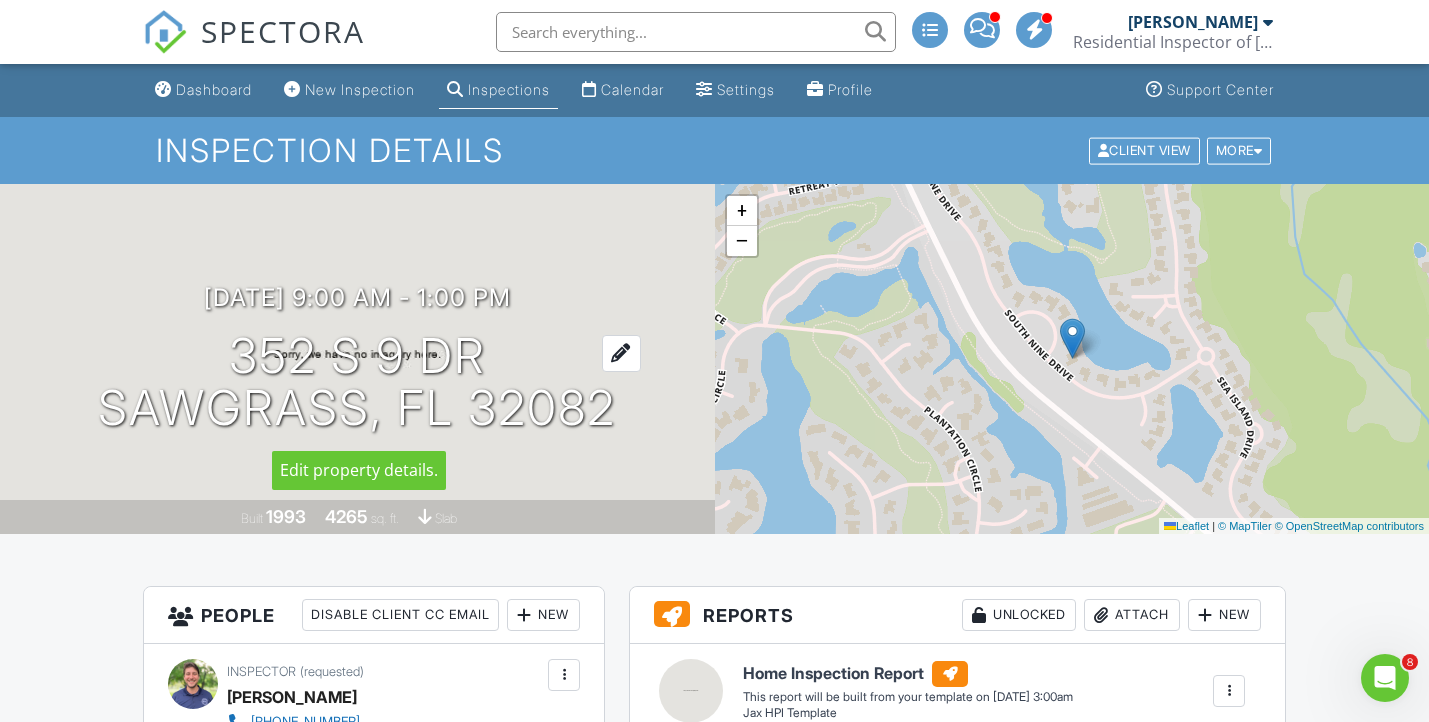 drag, startPoint x: 640, startPoint y: 435, endPoint x: 138, endPoint y: 354, distance: 508.49286 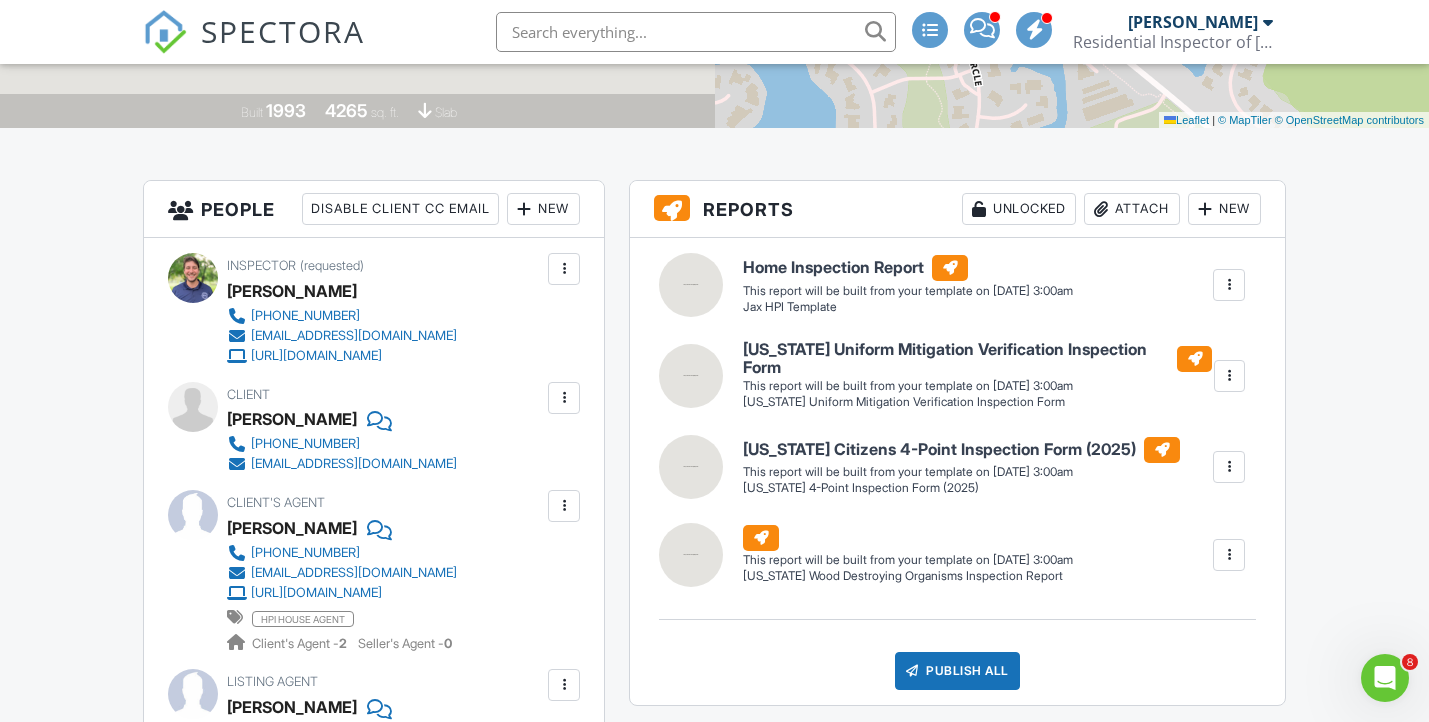 scroll, scrollTop: 0, scrollLeft: 0, axis: both 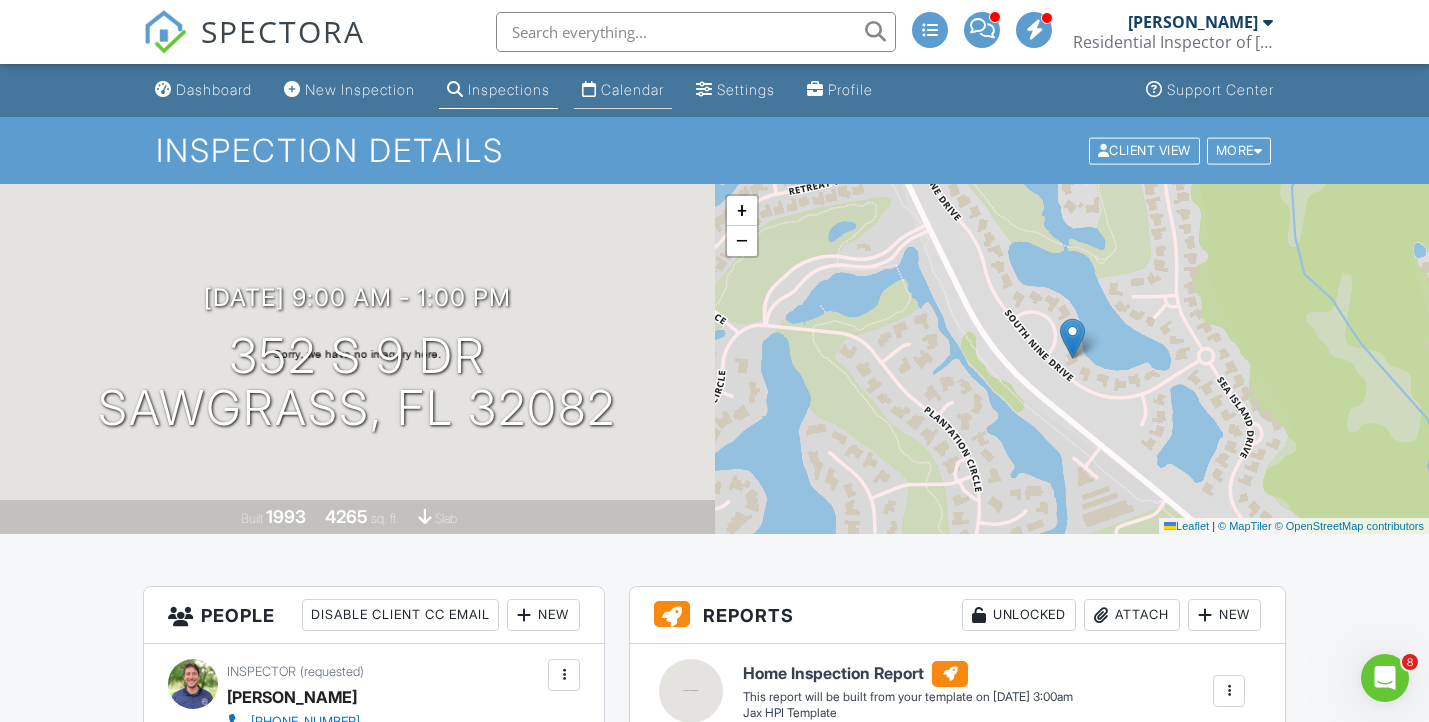 click on "Calendar" at bounding box center [632, 89] 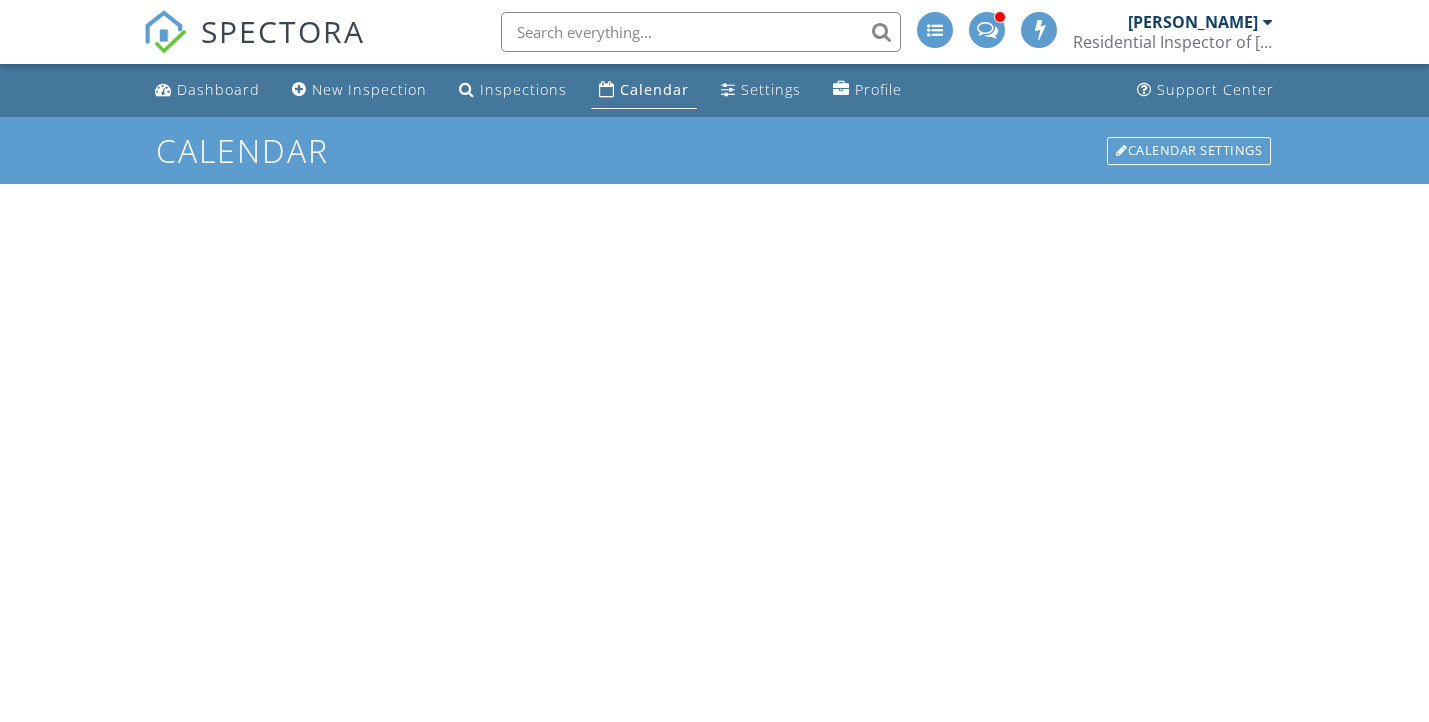 scroll, scrollTop: 0, scrollLeft: 0, axis: both 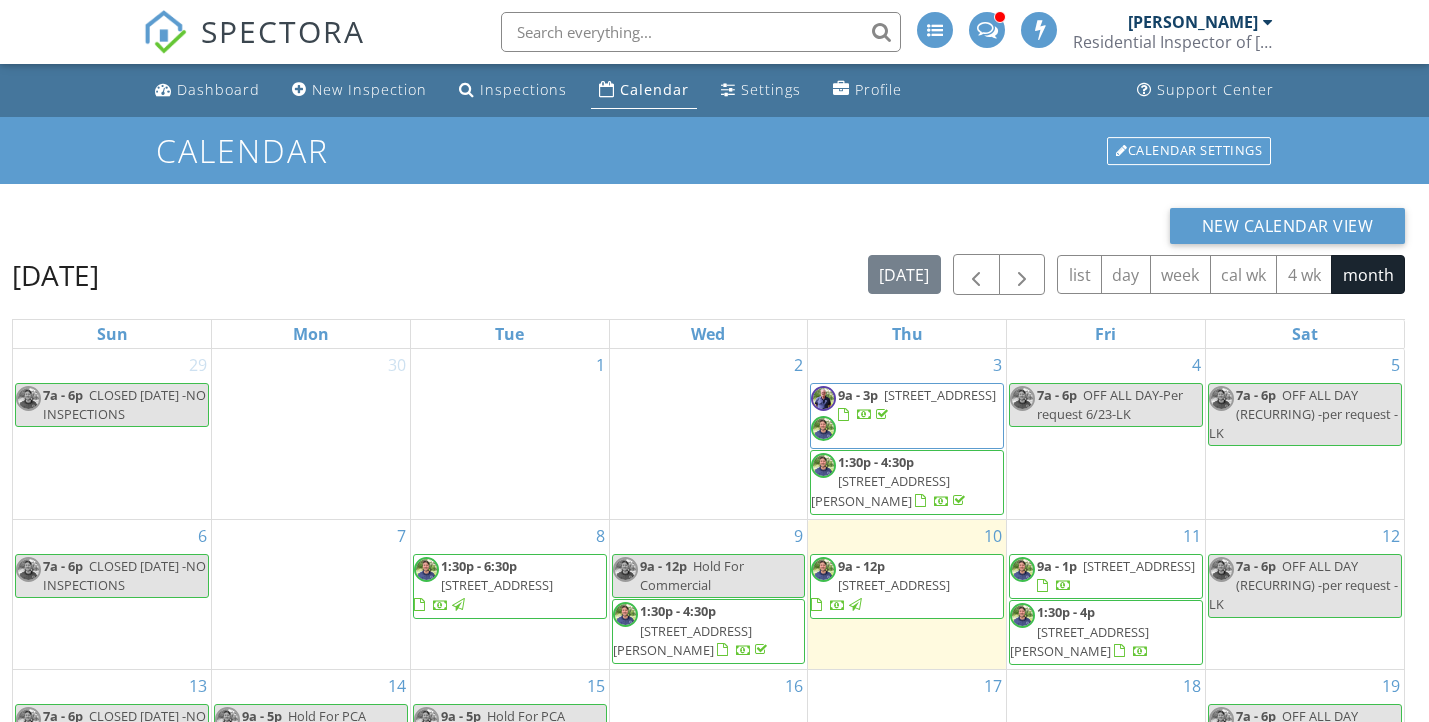 click on "[STREET_ADDRESS][PERSON_NAME]" at bounding box center (1079, 641) 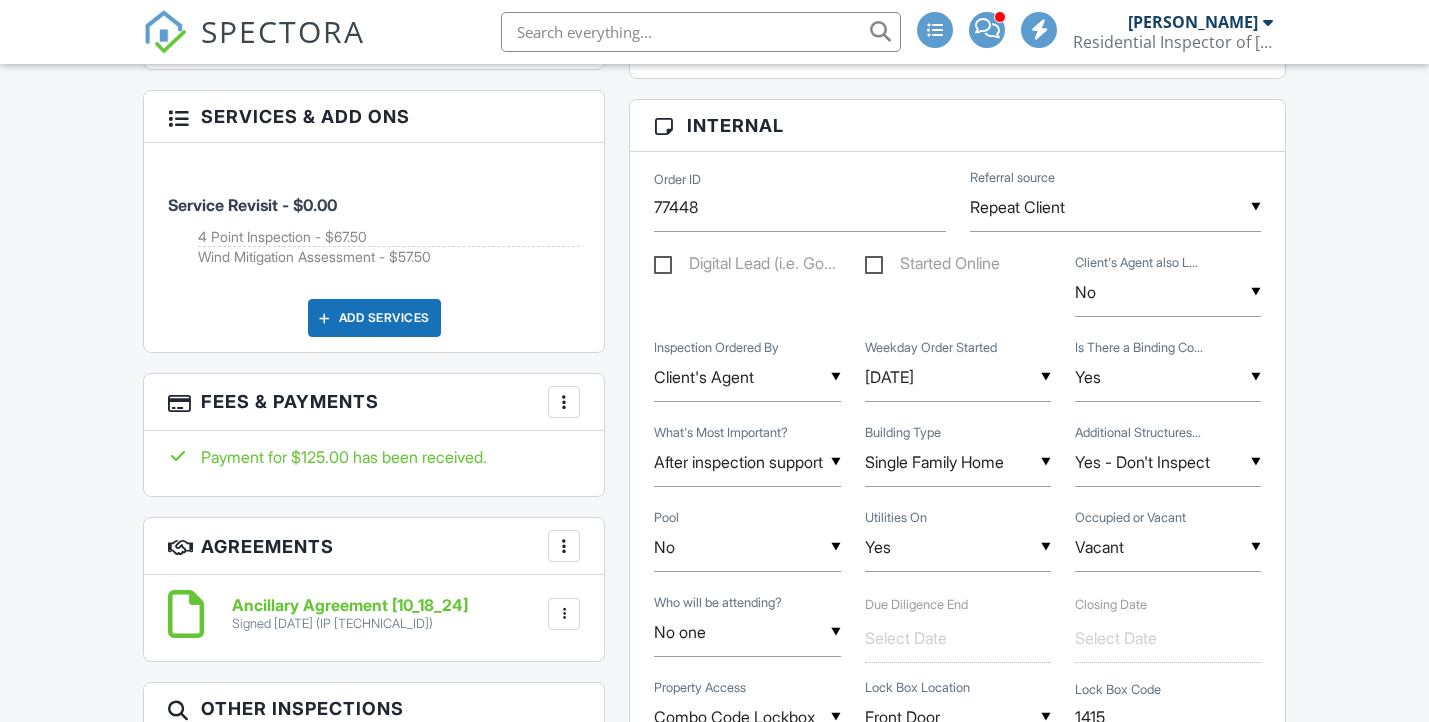 scroll, scrollTop: 1534, scrollLeft: 0, axis: vertical 